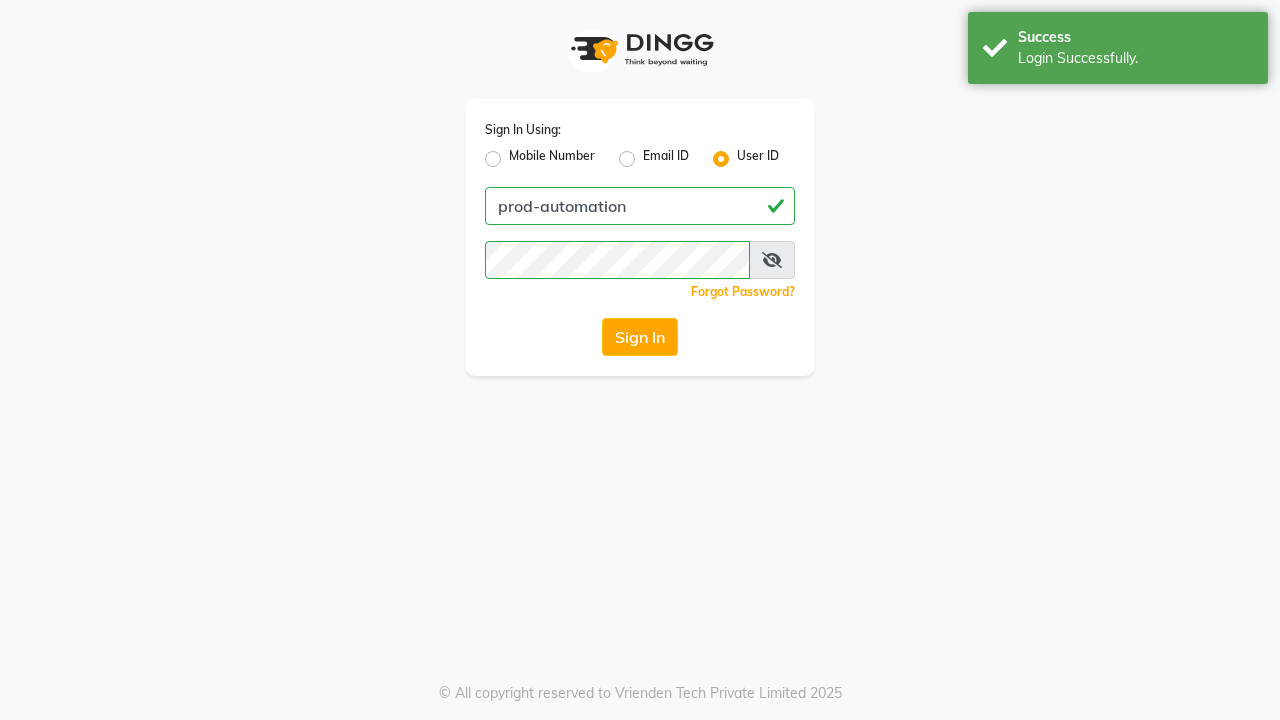 scroll, scrollTop: 0, scrollLeft: 0, axis: both 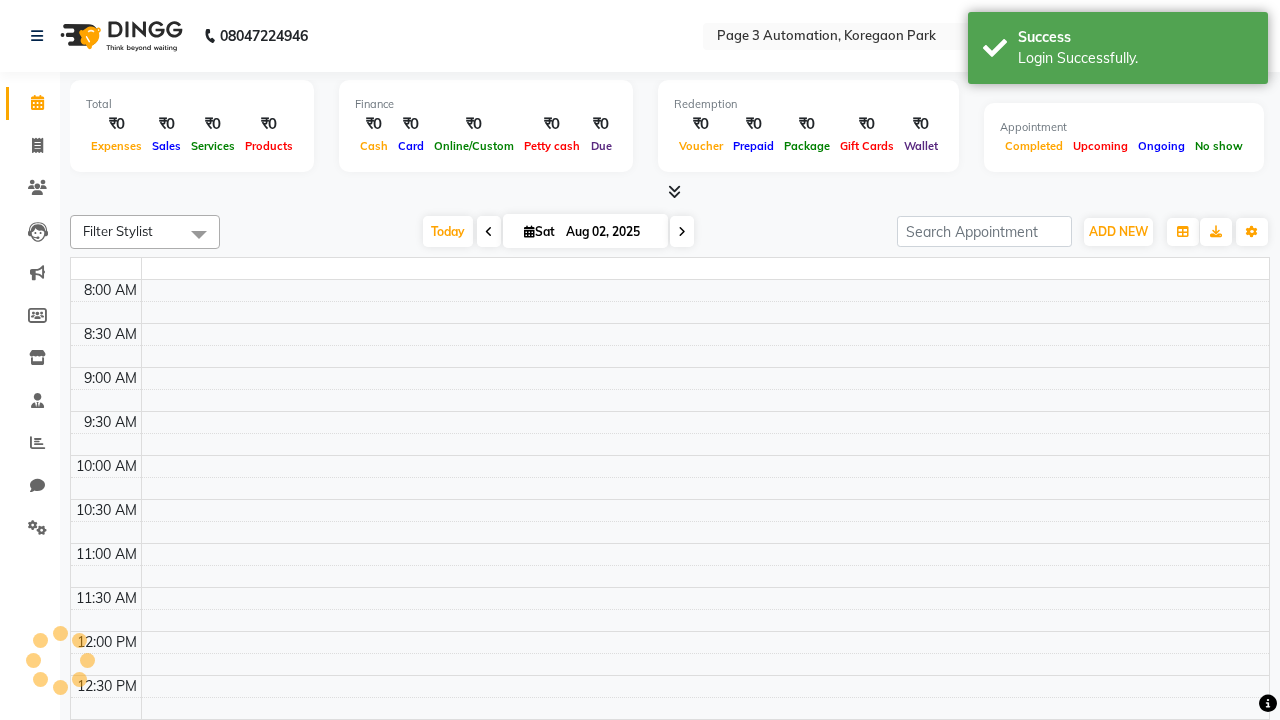 select on "en" 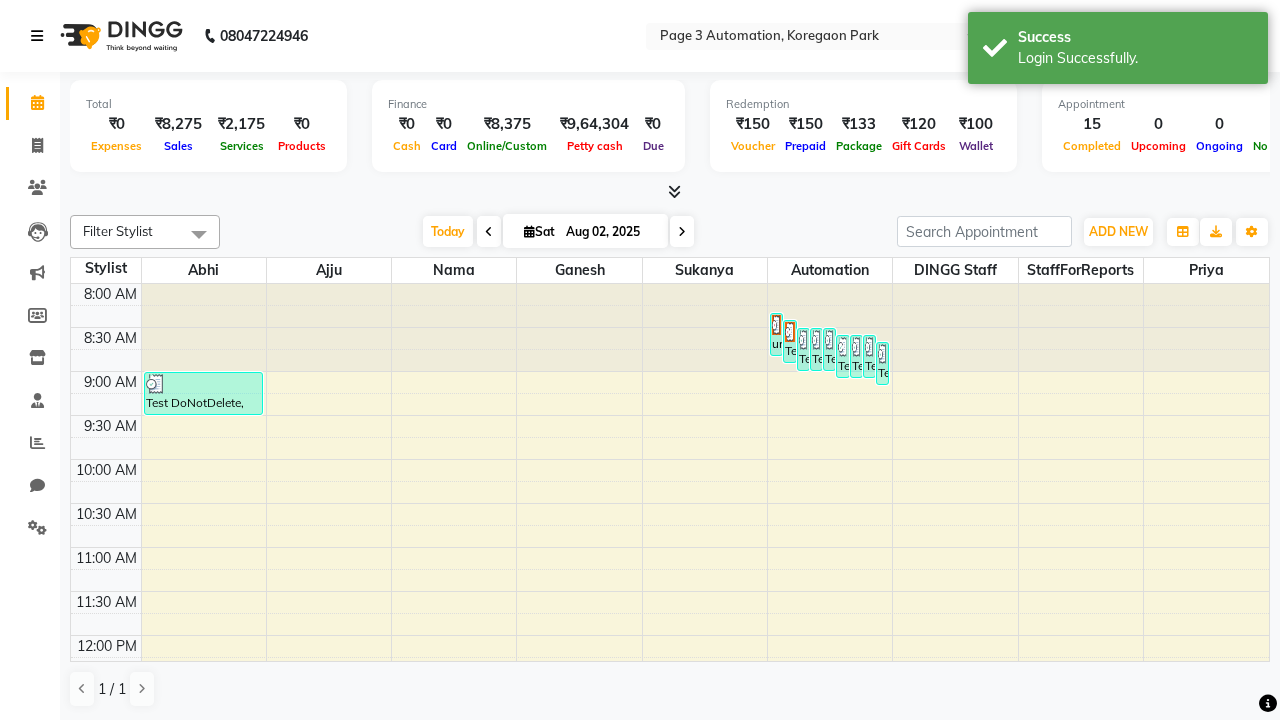 click at bounding box center (37, 36) 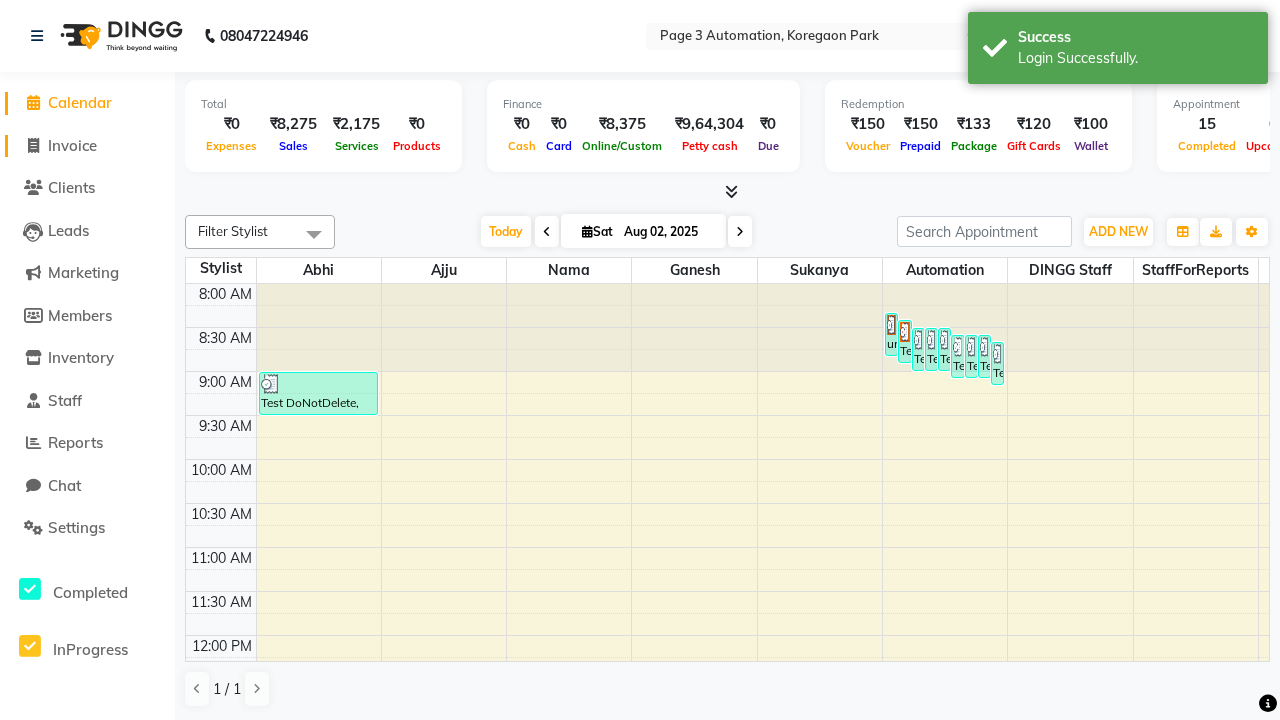 click on "Invoice" 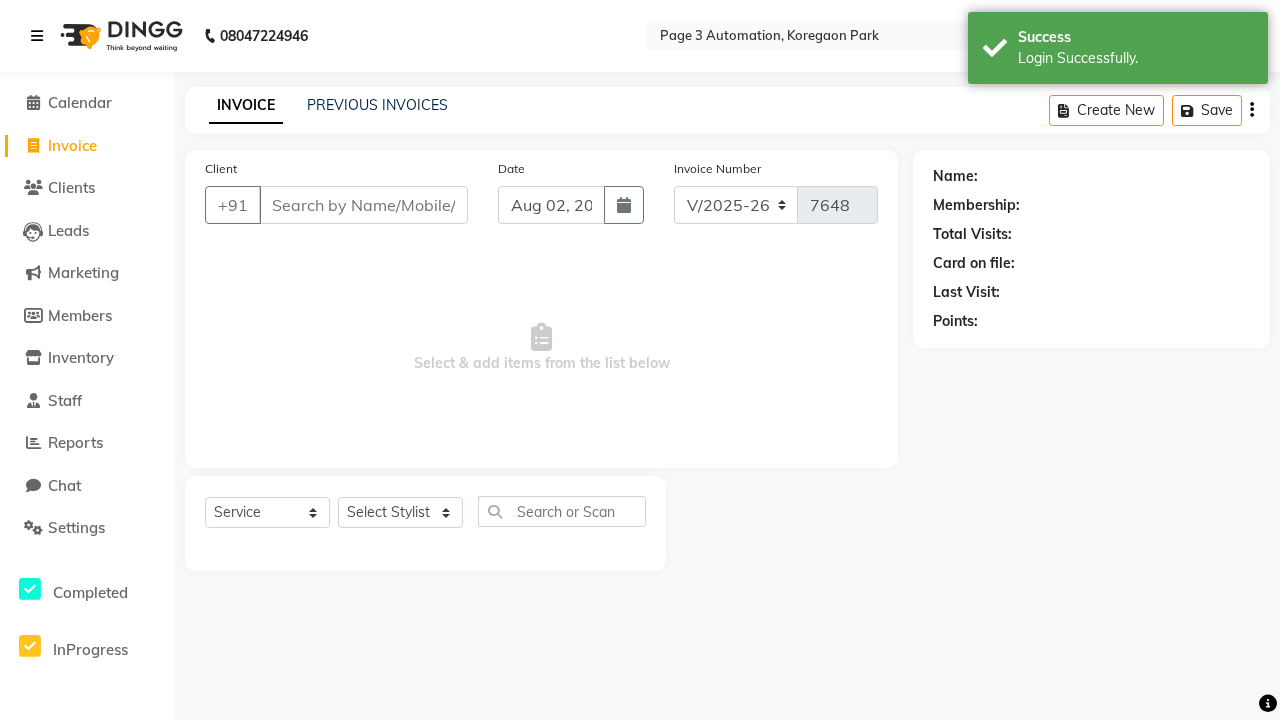 click at bounding box center (37, 36) 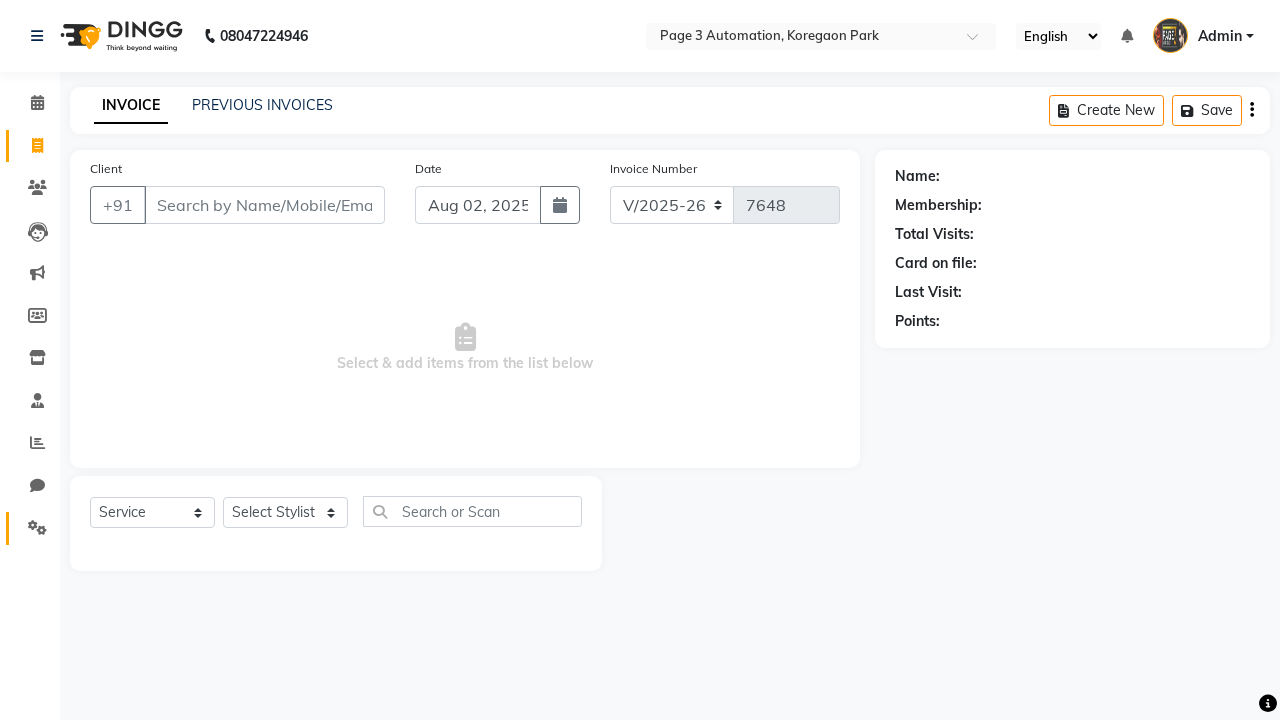 click 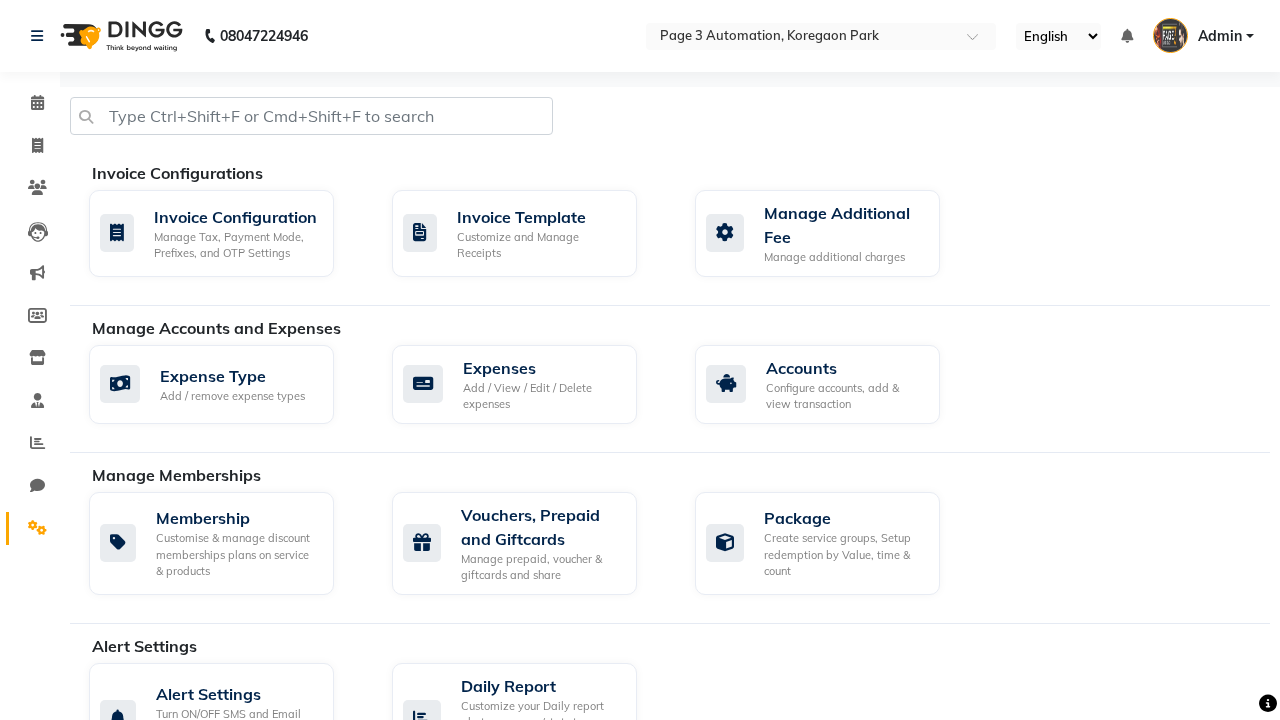 click on "Manage reset opening cash, change password." 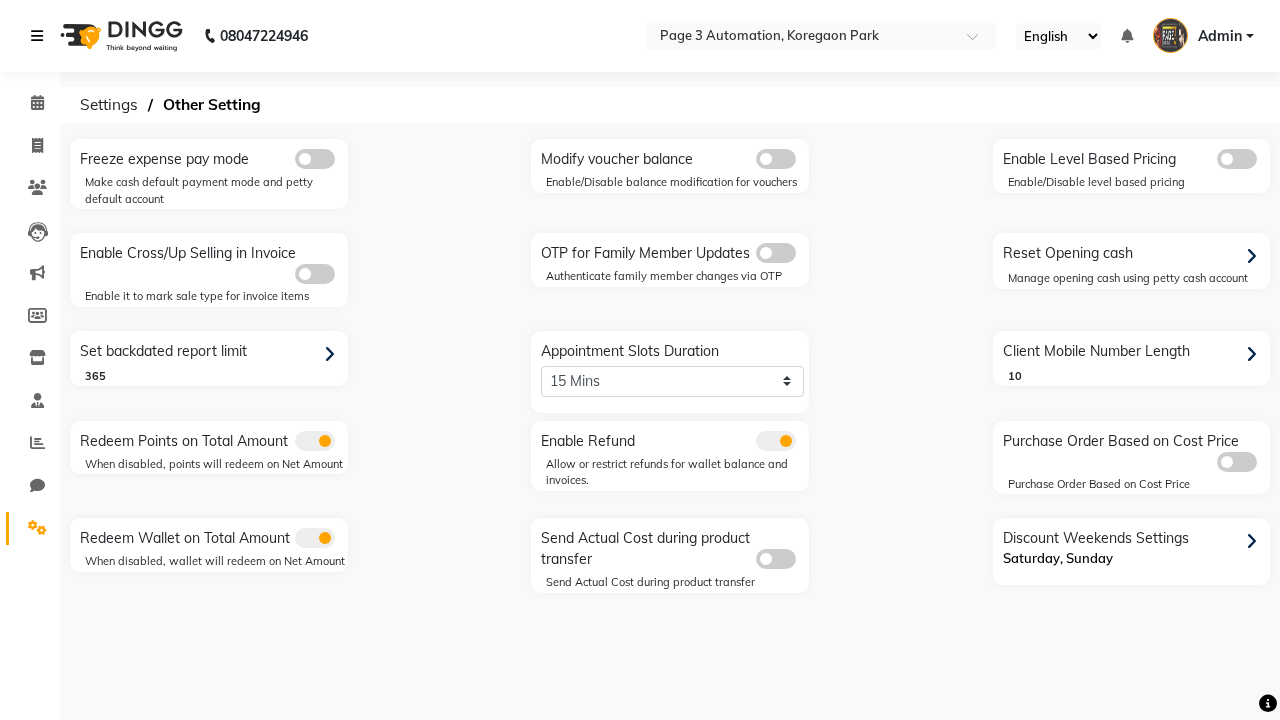 click at bounding box center [37, 36] 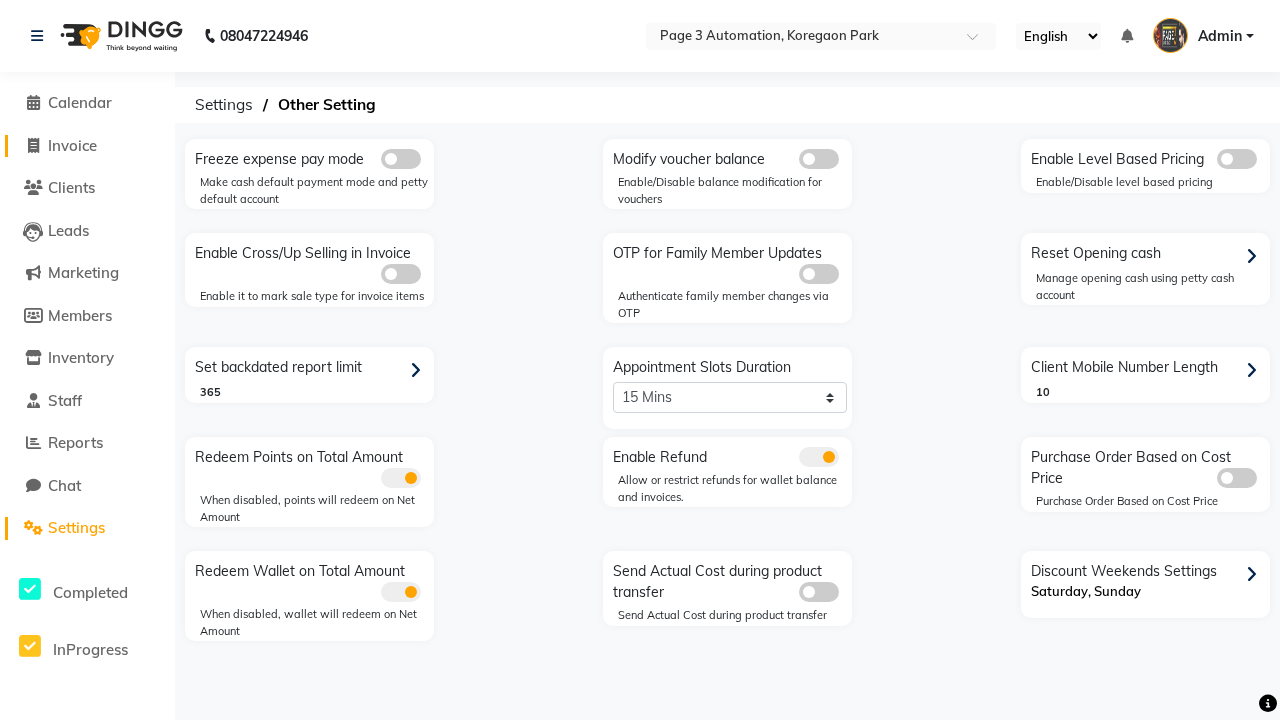 click on "Invoice" 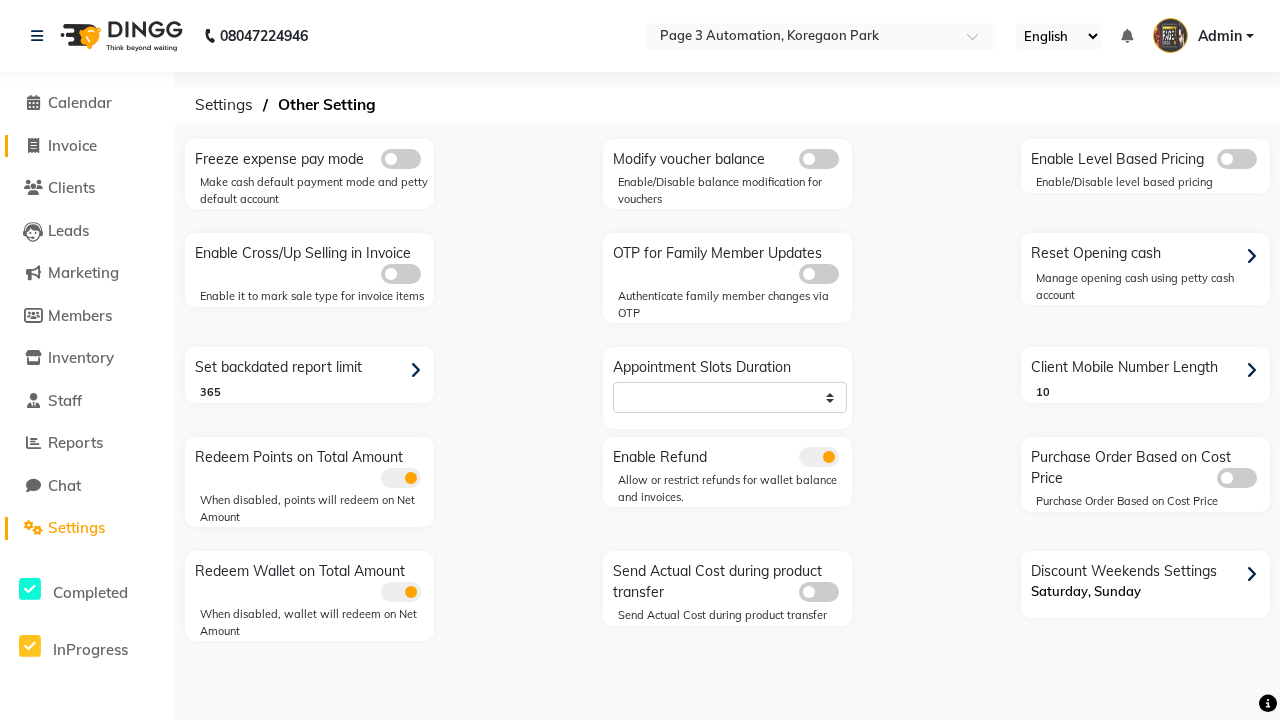 select on "2774" 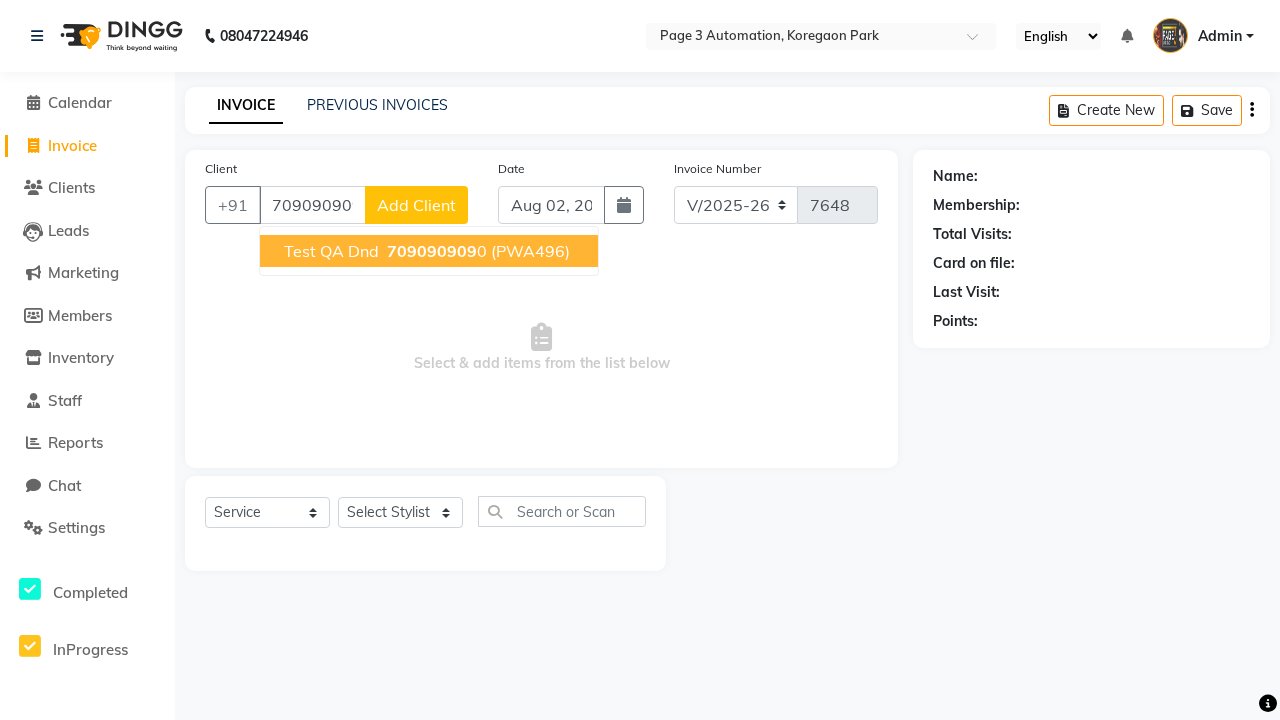 click on "709090909" at bounding box center [432, 251] 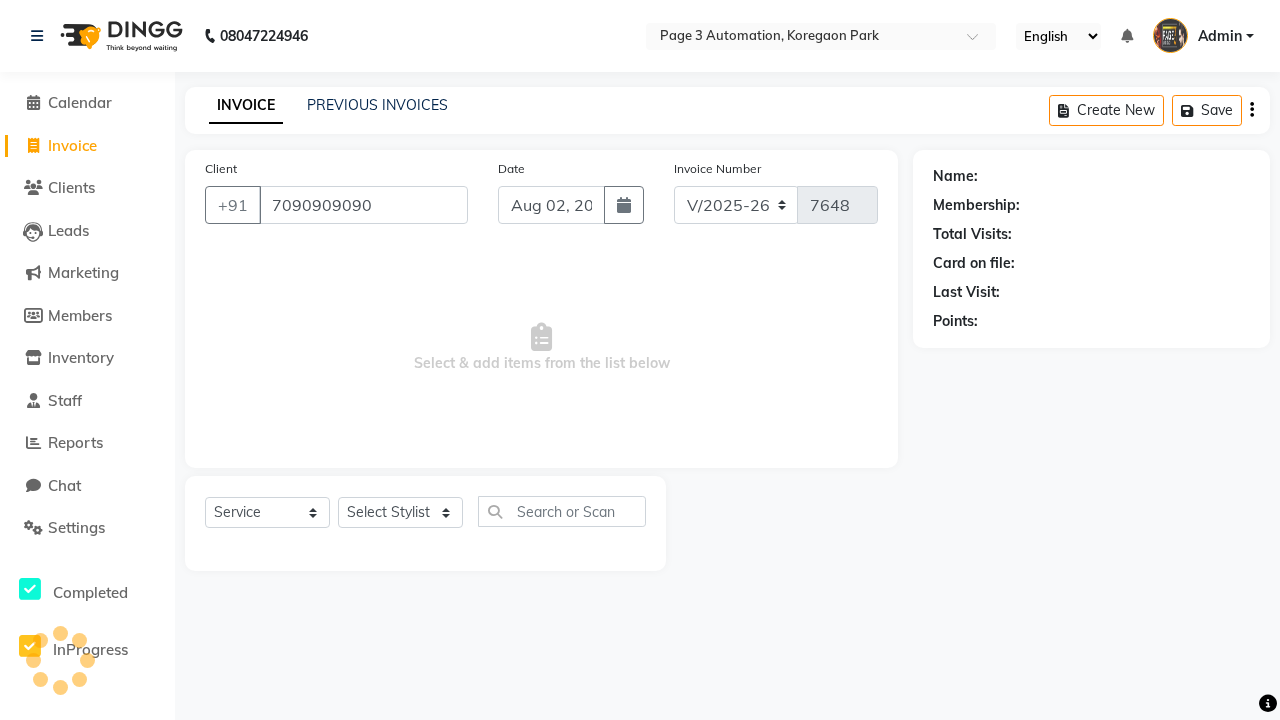 type on "7090909090" 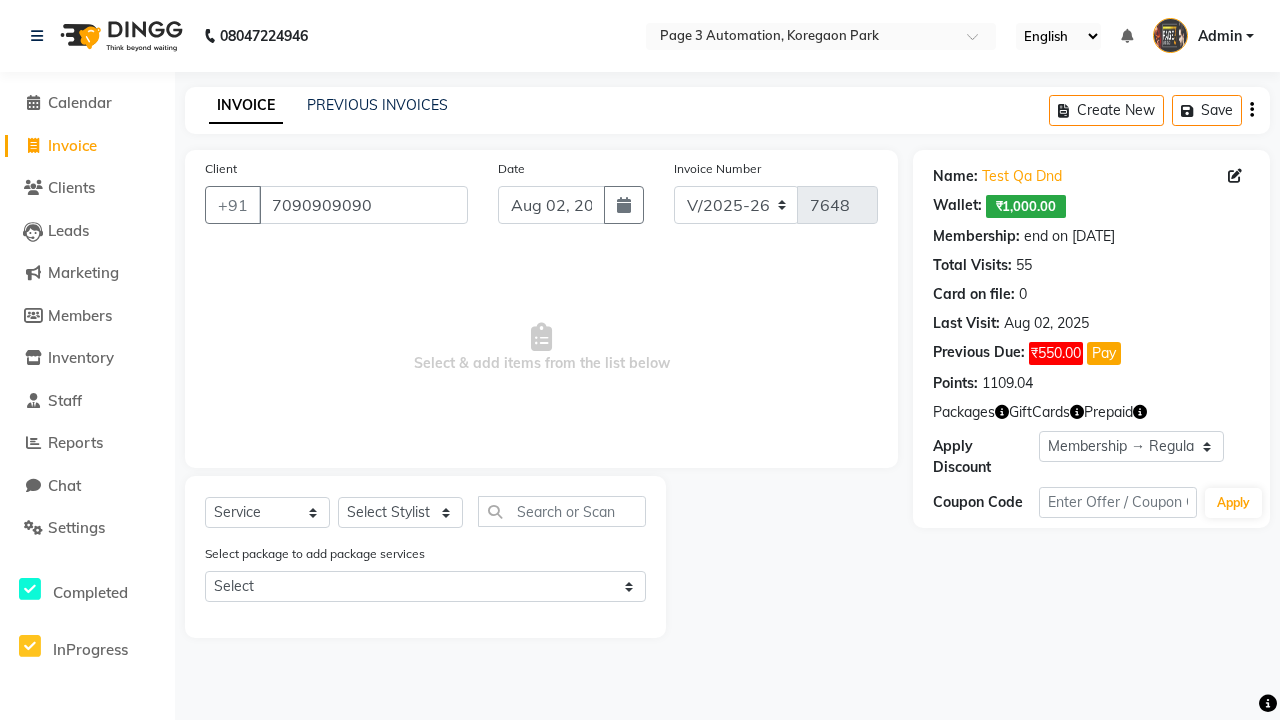 select on "0:" 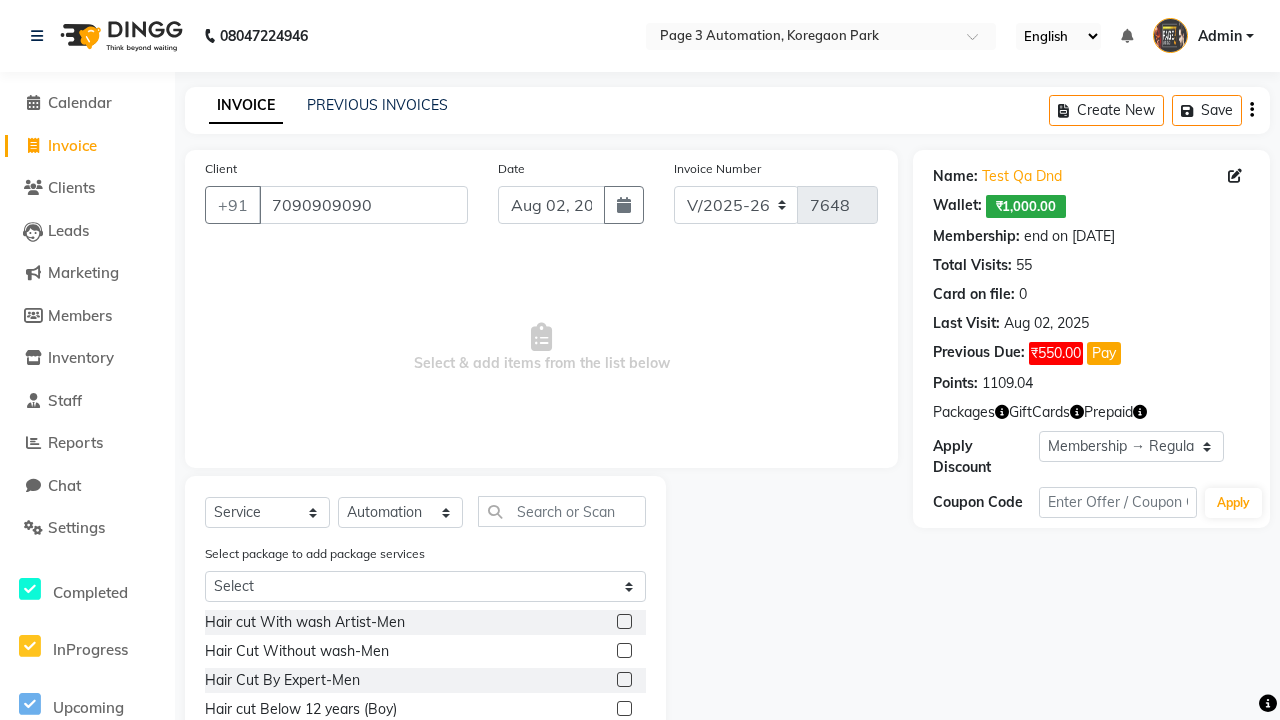 click 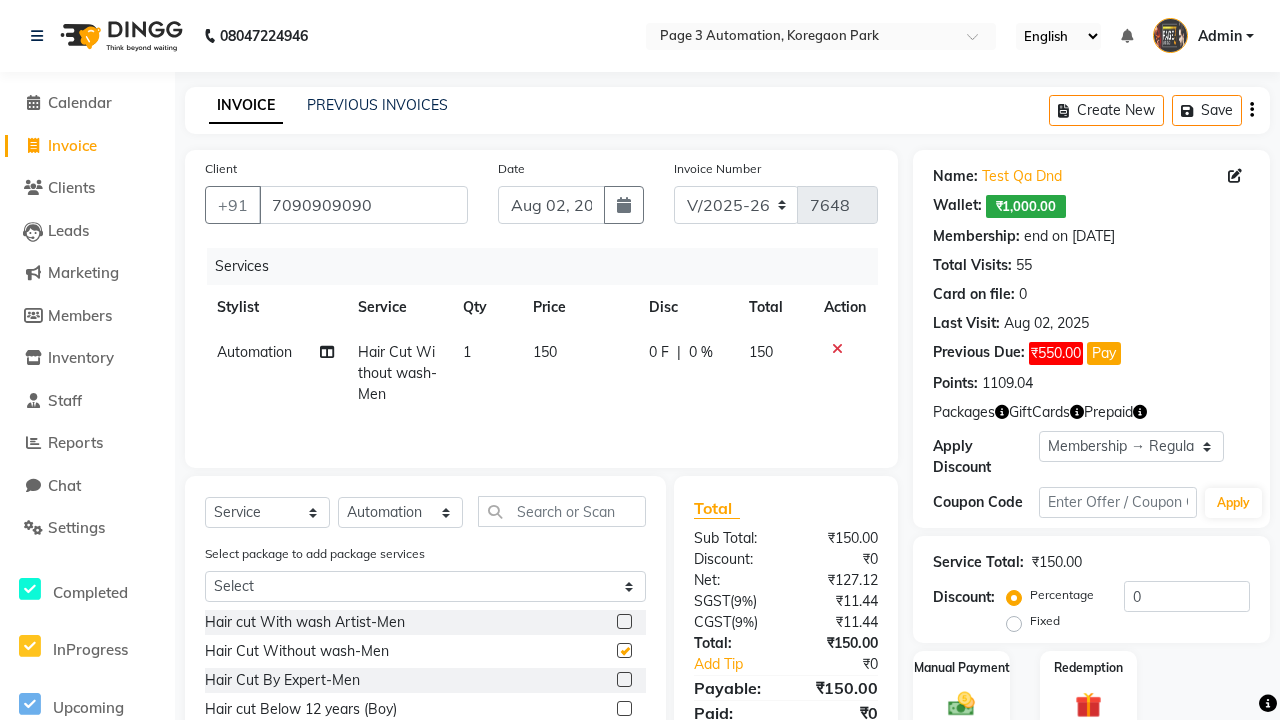 checkbox on "false" 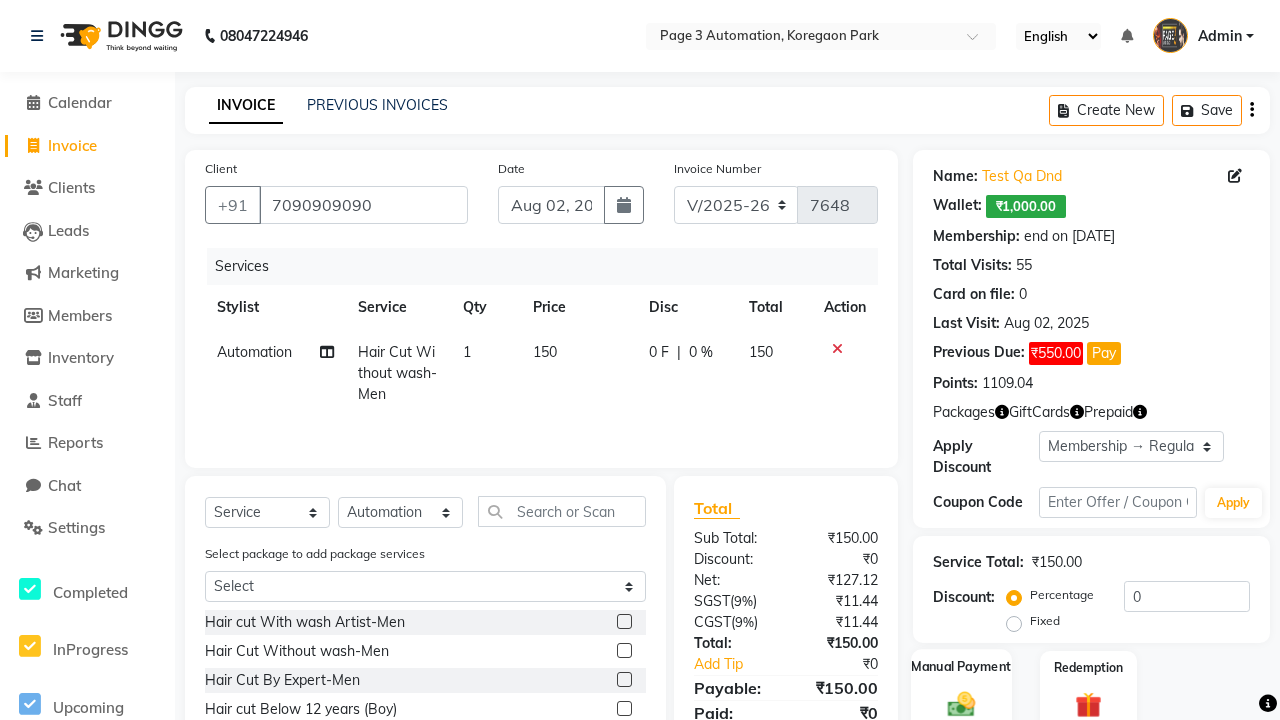 click 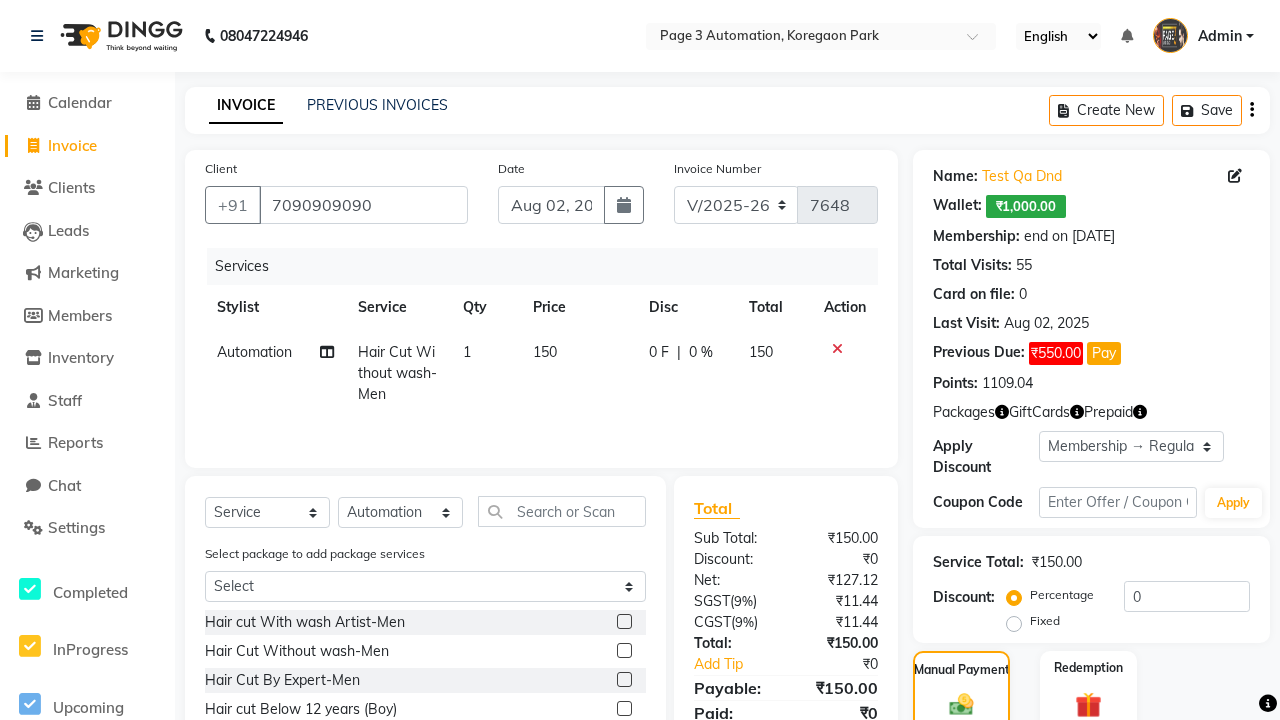 click on "ONLINE" 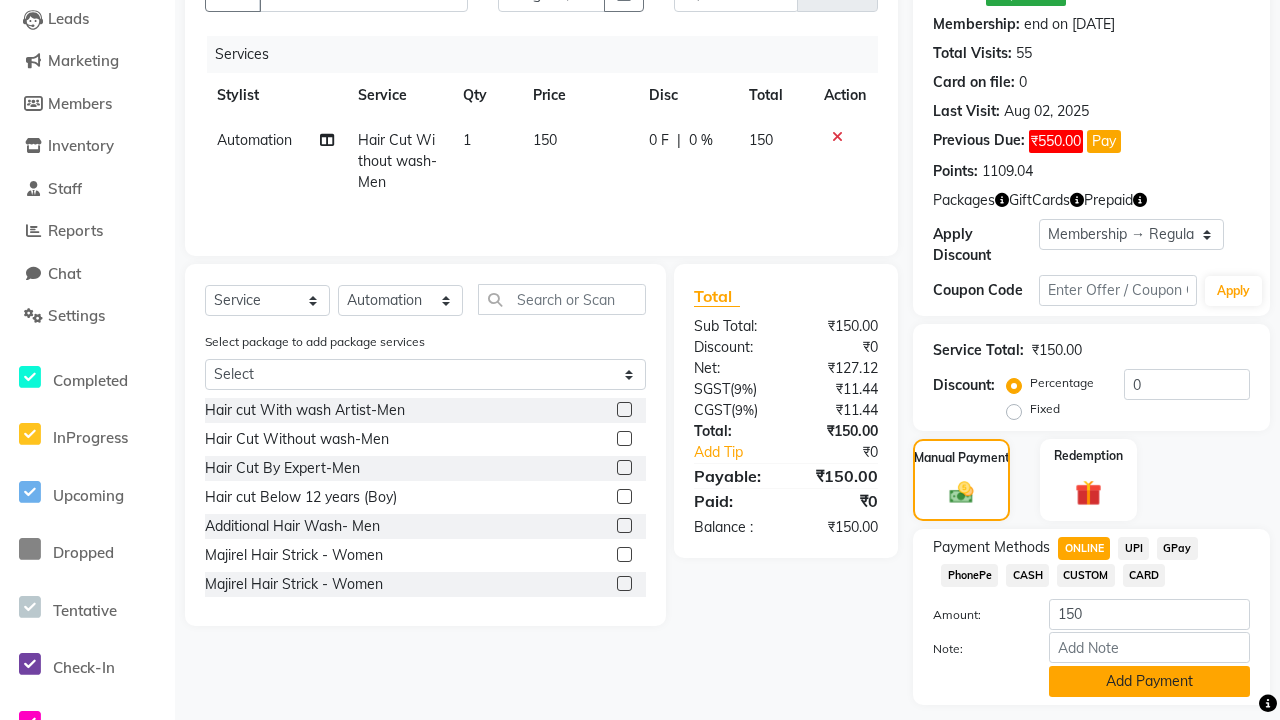 click on "Add Payment" 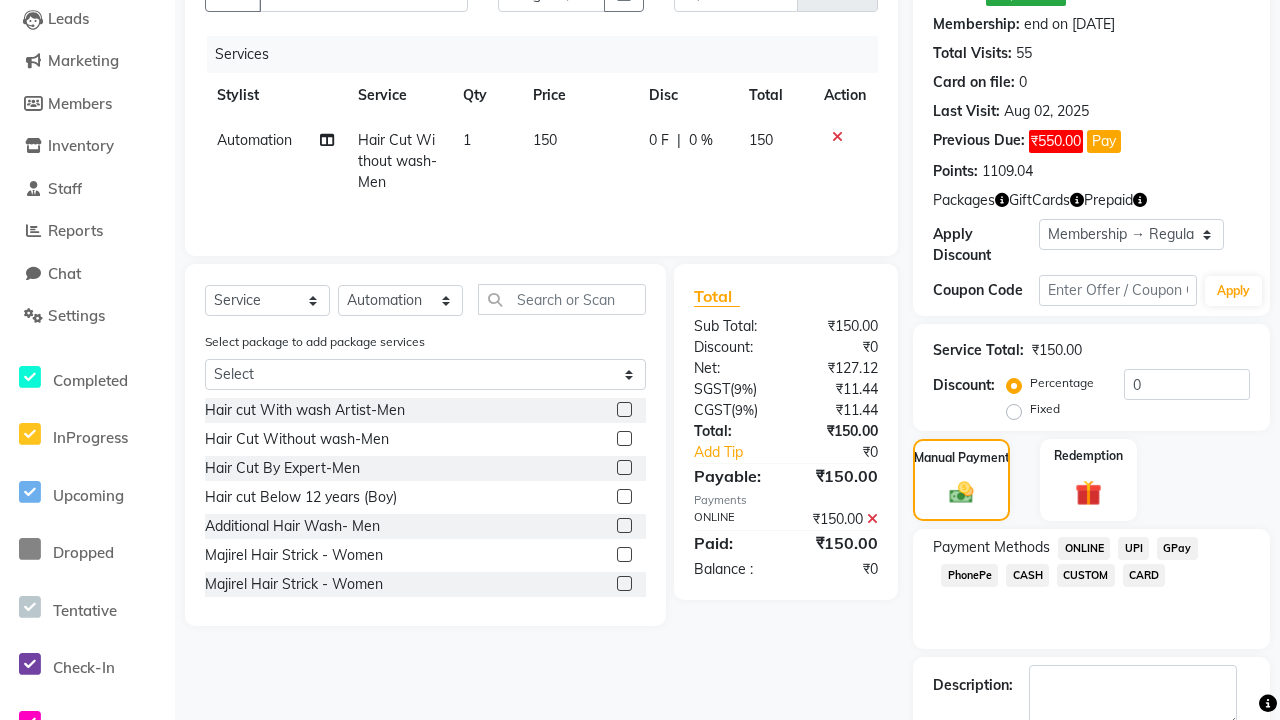 scroll, scrollTop: 325, scrollLeft: 0, axis: vertical 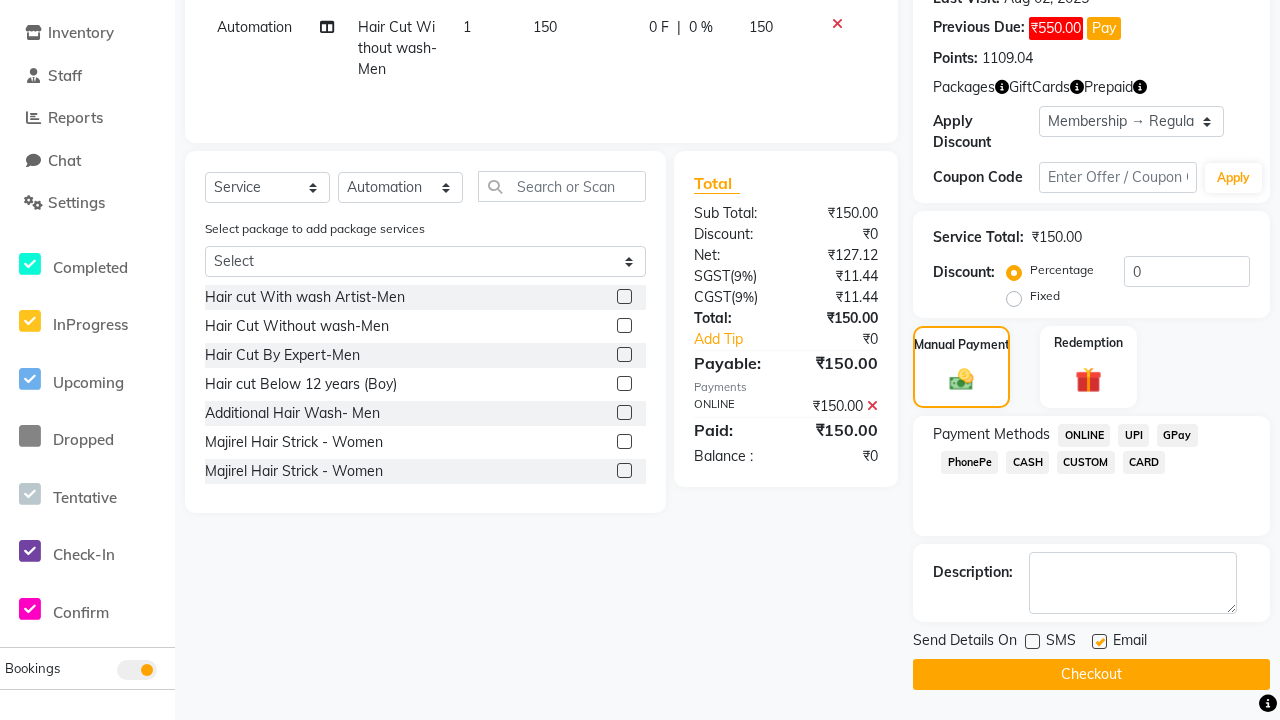 click 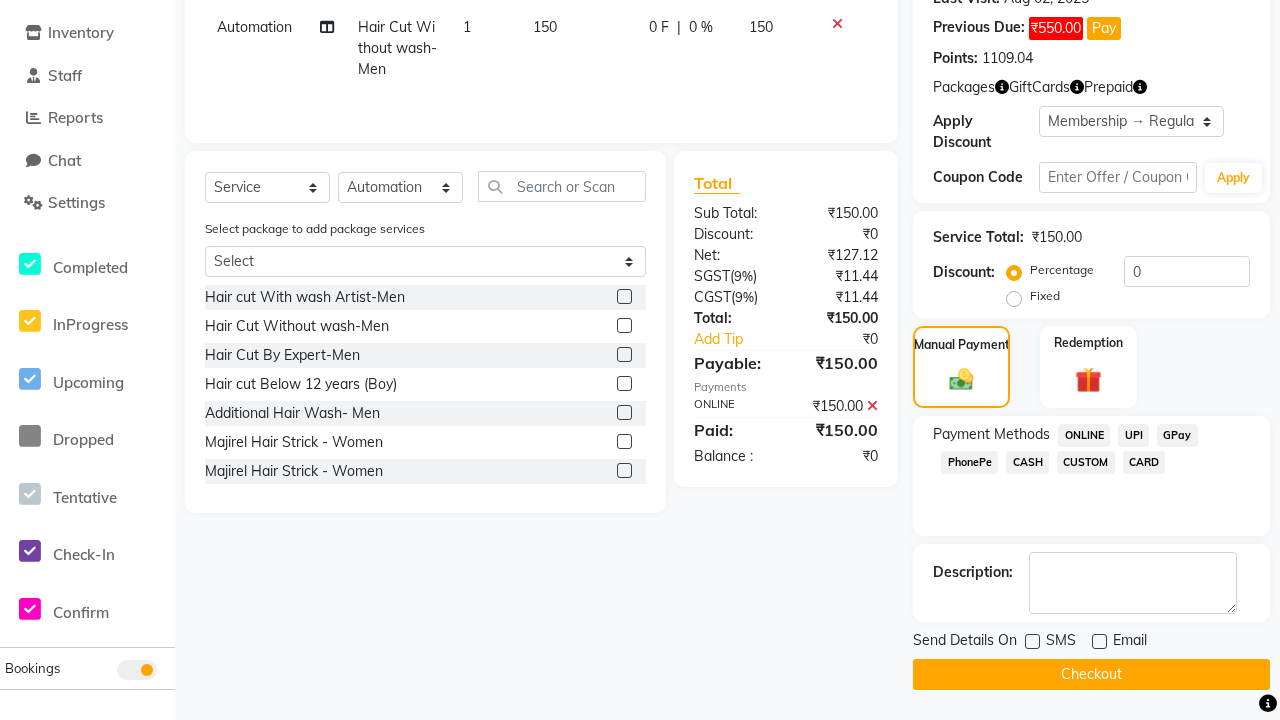 click on "Checkout" 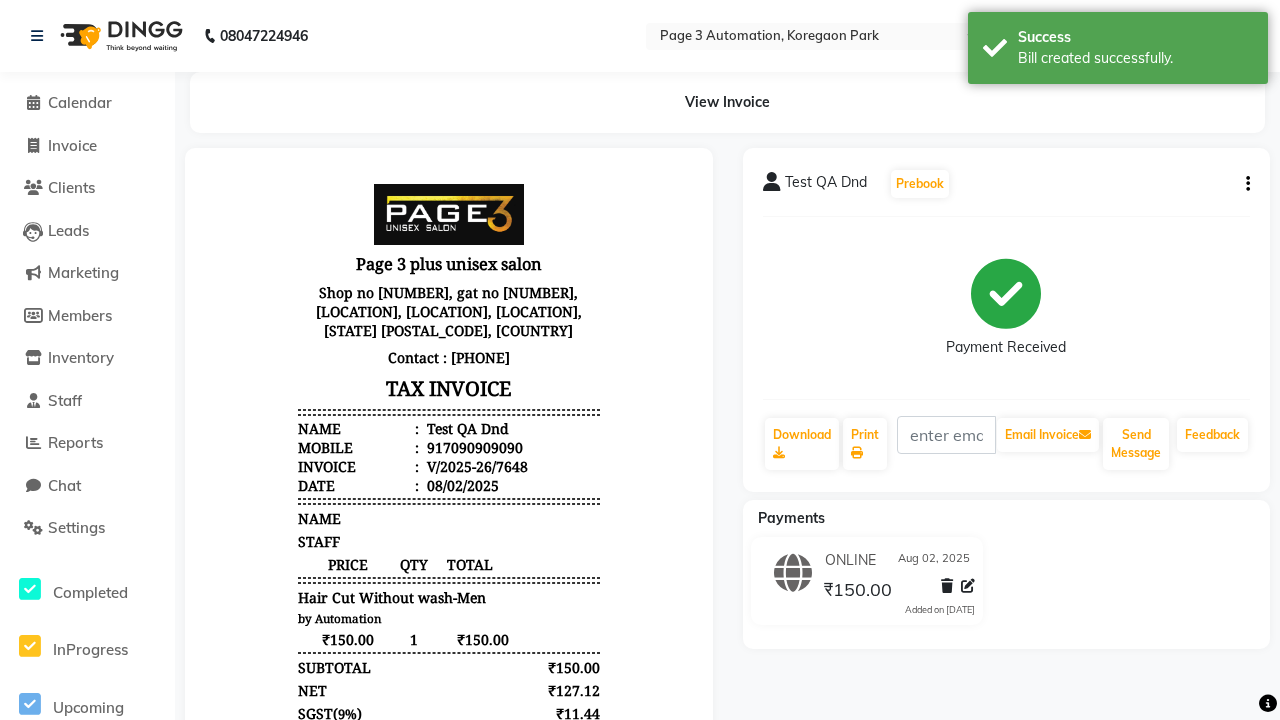scroll, scrollTop: 0, scrollLeft: 0, axis: both 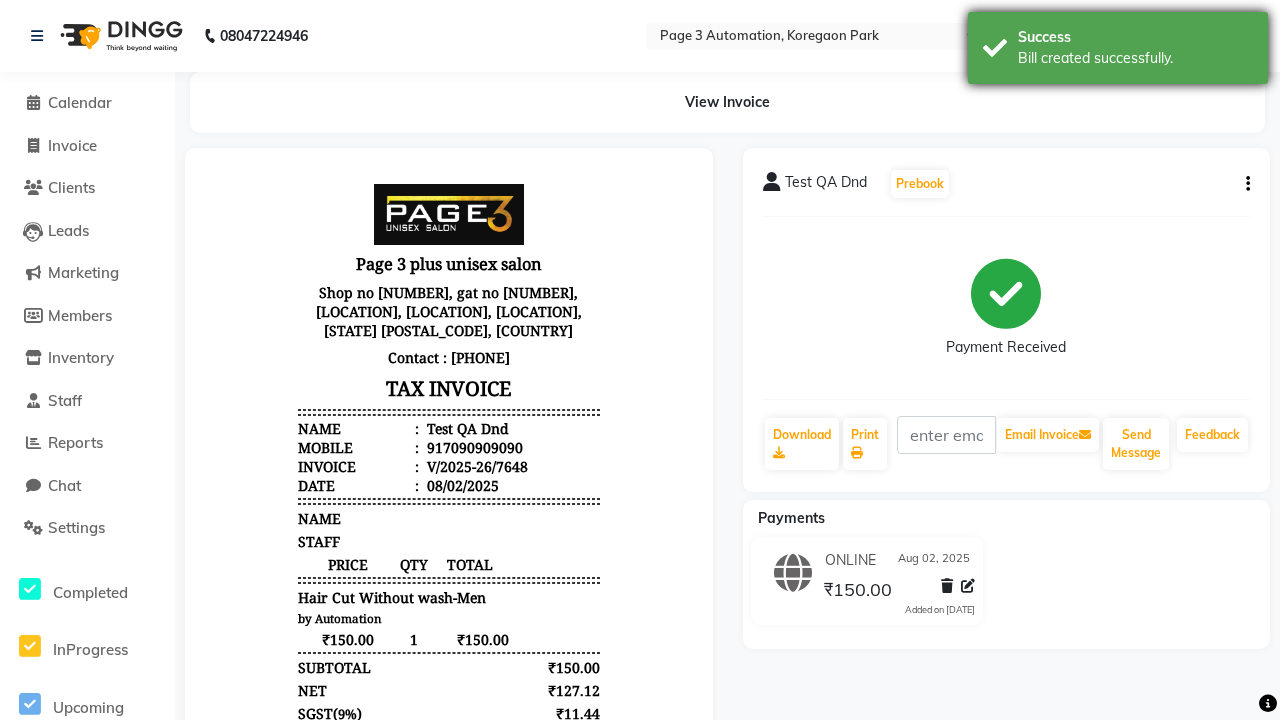 click on "Bill created successfully." at bounding box center (1135, 58) 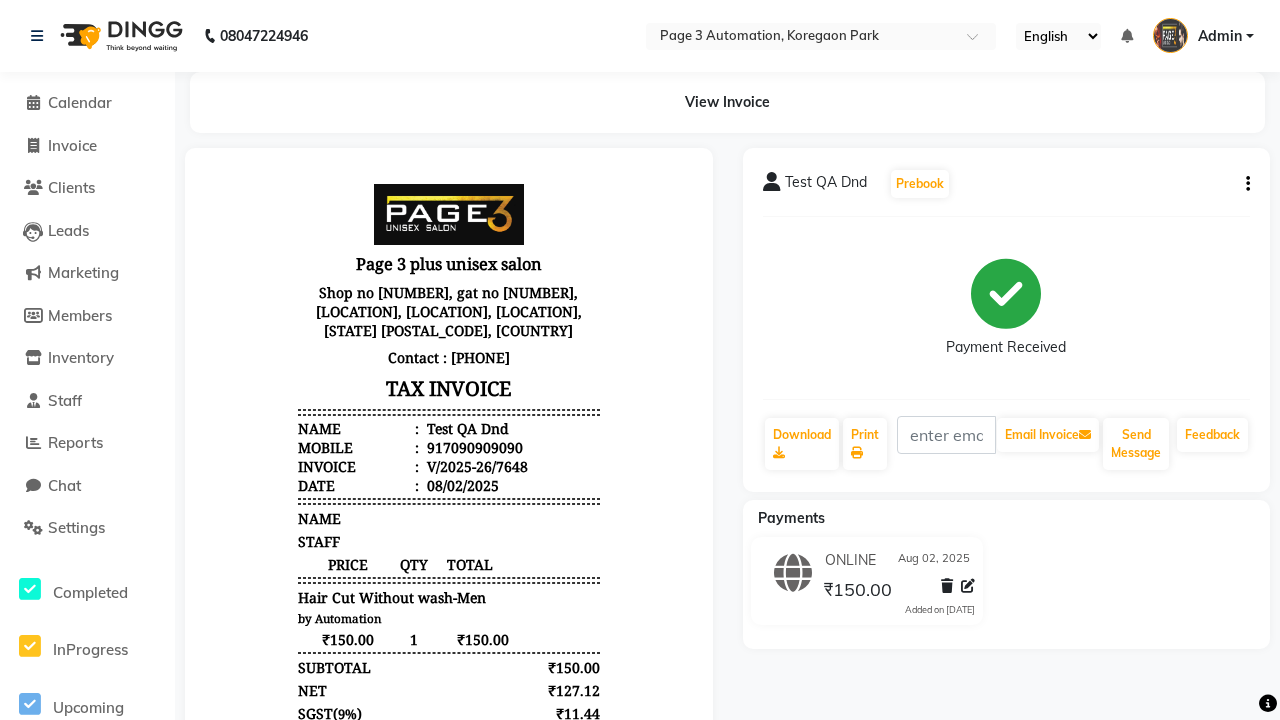 click 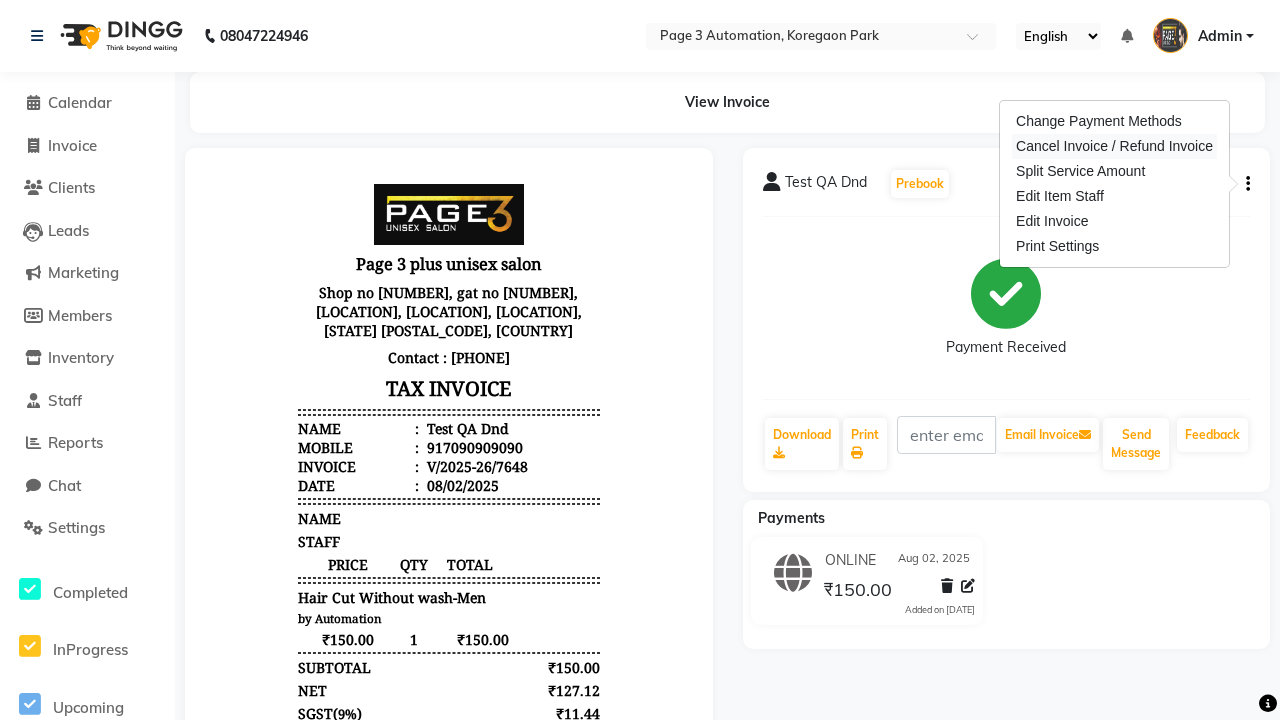 click on "Cancel Invoice / Refund Invoice" at bounding box center [1114, 146] 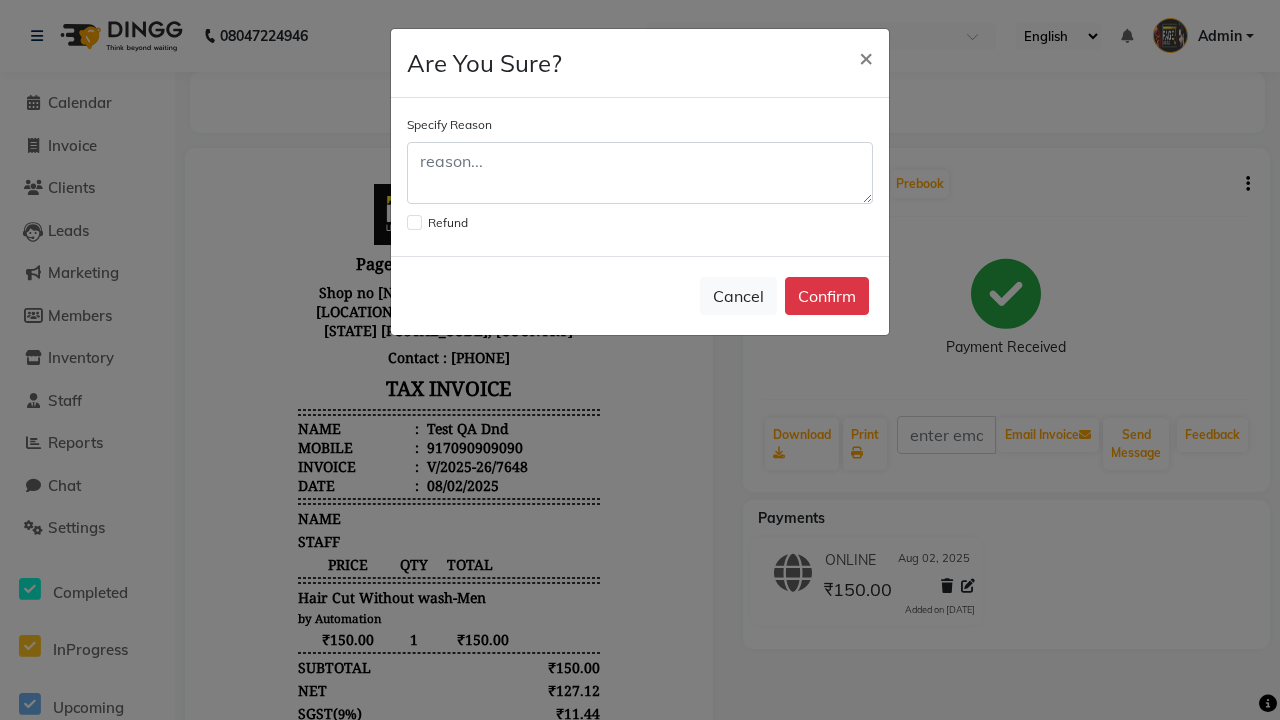 click 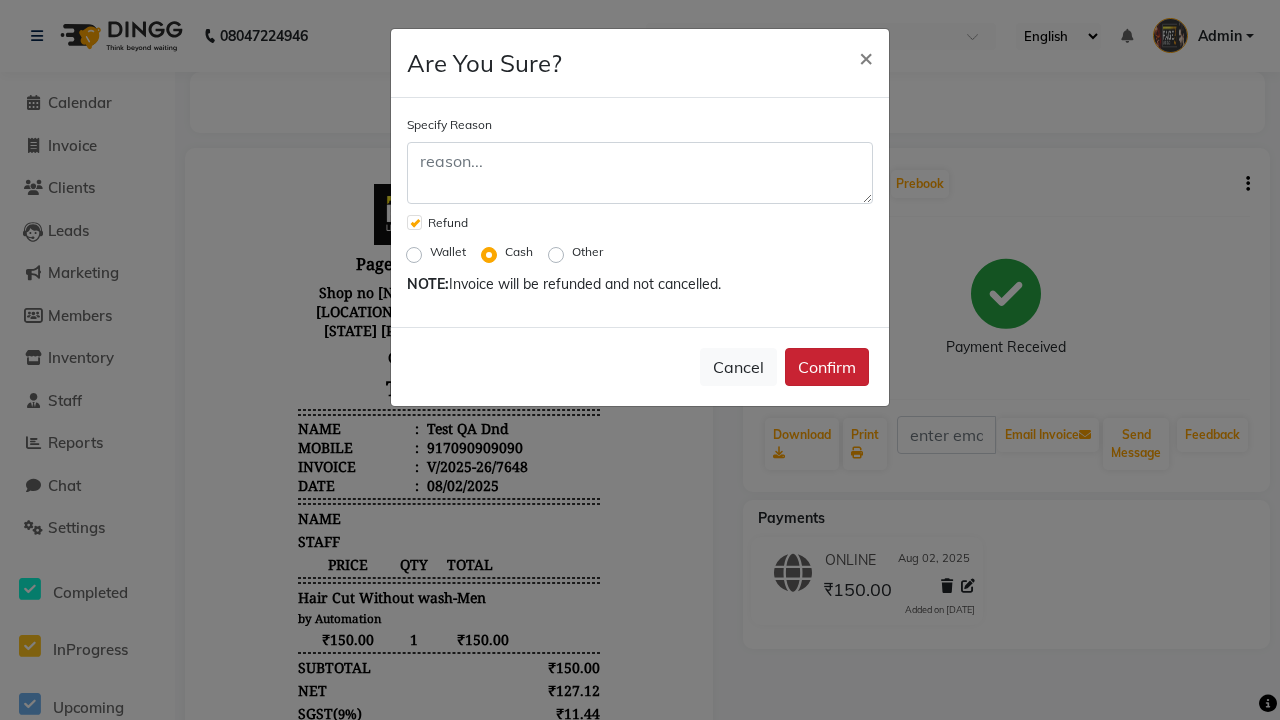 click on "Confirm" 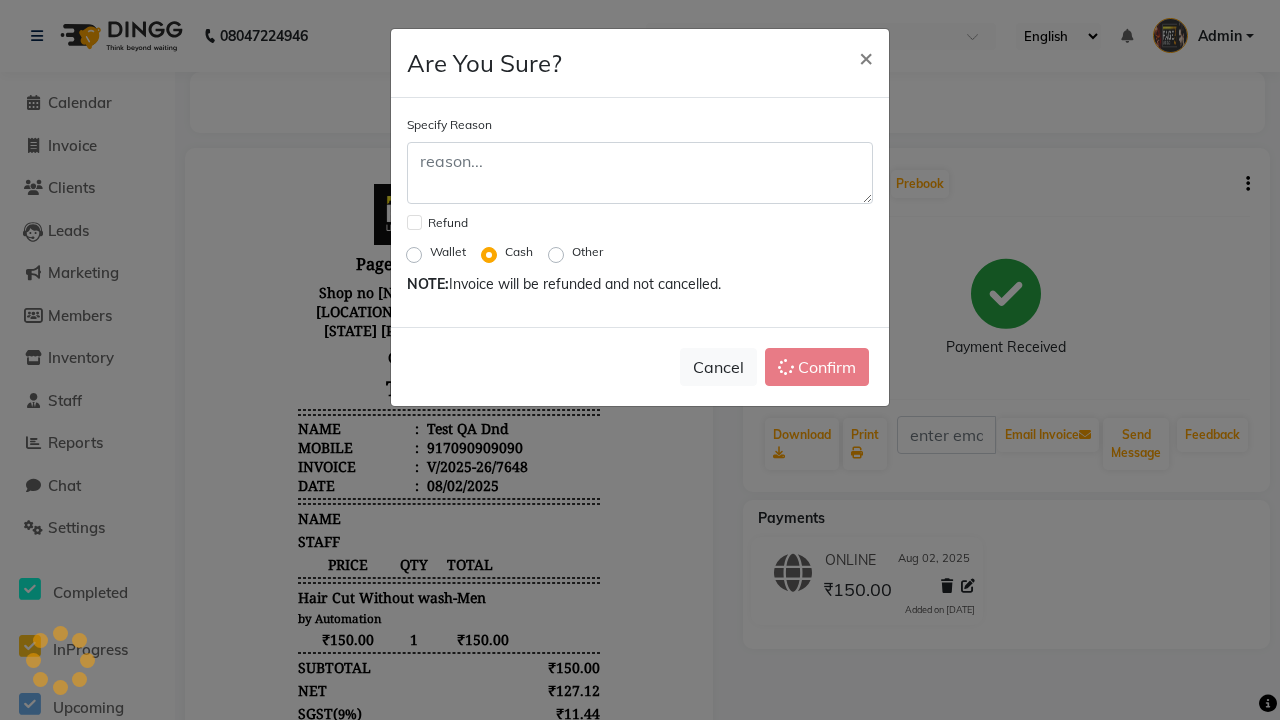 checkbox on "false" 